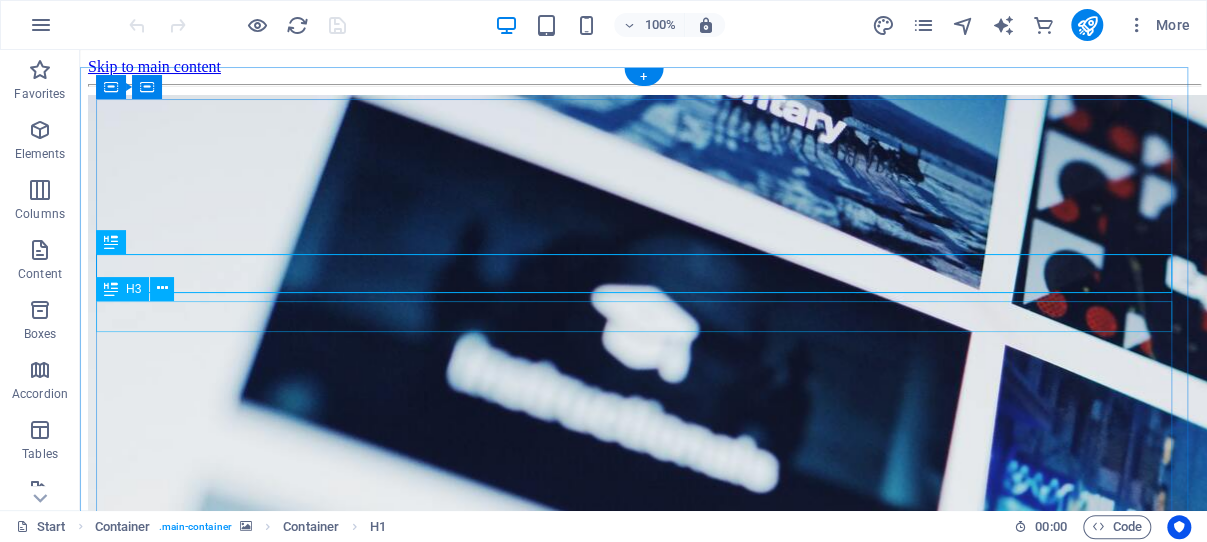 scroll, scrollTop: 0, scrollLeft: 0, axis: both 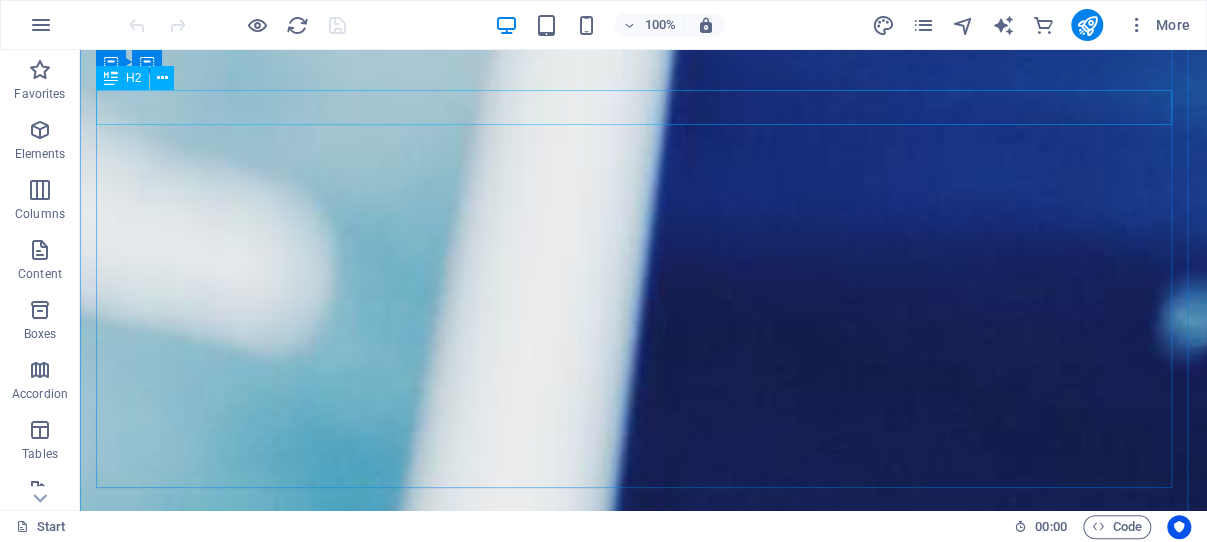click on "Why not explore the rich world of Nigerian cuisine and beverages as well?" at bounding box center (644, 3170) 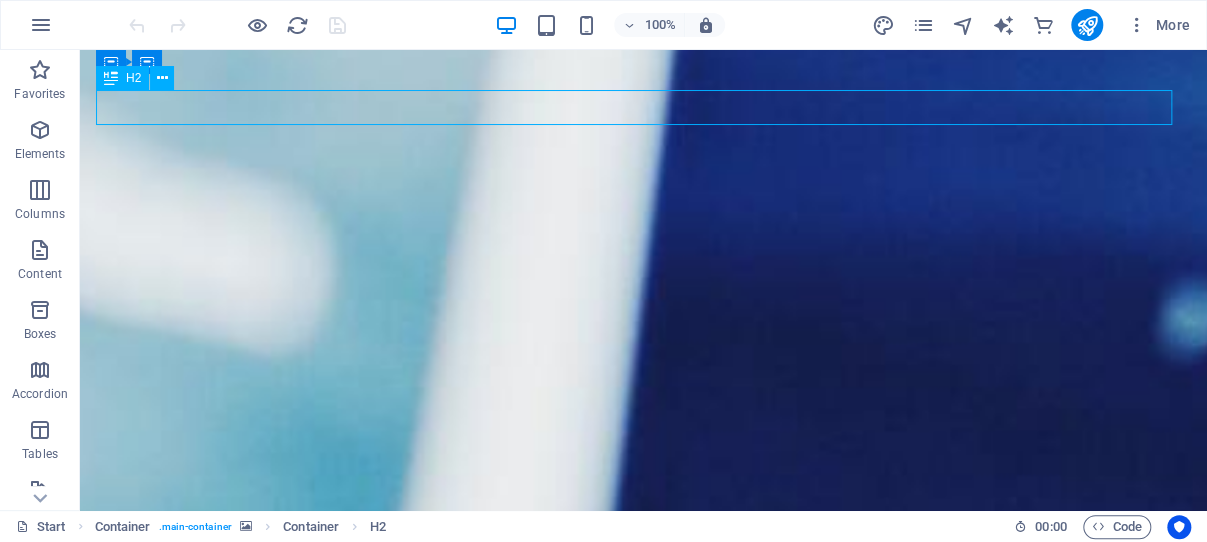 click on "Welcome to Nigerian Live Radio! Nigeria's Amazing Radio Platform make it. share it. love it. Find below - All Listed Nigerian Radio Stations! Advertisement
Below, you will find all currently listed stations. Start ThirtyTwo FM NIGERIA Orisun 89.5 FM Live BEST AFRO FM Base Live Online Radio Champions Circle FM Nigeria Nigerian Gospel Radio Sleek FM Nigeria Amen Radio Lagos Nigeria Freedom Radio Kano 99.5 FM Freedom Radio Kaduna 92.9 FM Freedom Radio Dutse 99.5 FM Dala FM Kano 88.5  NIGERiA Submit Your Radio About Nigeria Nigeria News [LAST NAME] Nigerian History, Lifestyle Our Objective Join us on an exciting journey as we explore the many intricate facets of West African culture. We invite you to connect with its rhythms, hear its captivating stories, and experience its diverse expressions. Together, let’s delve into the beautiful tapestry of traditions that make Nigeria and West Africa a remarkable place filled with life, color, and history. - Advertisement -" at bounding box center [644, 2313] 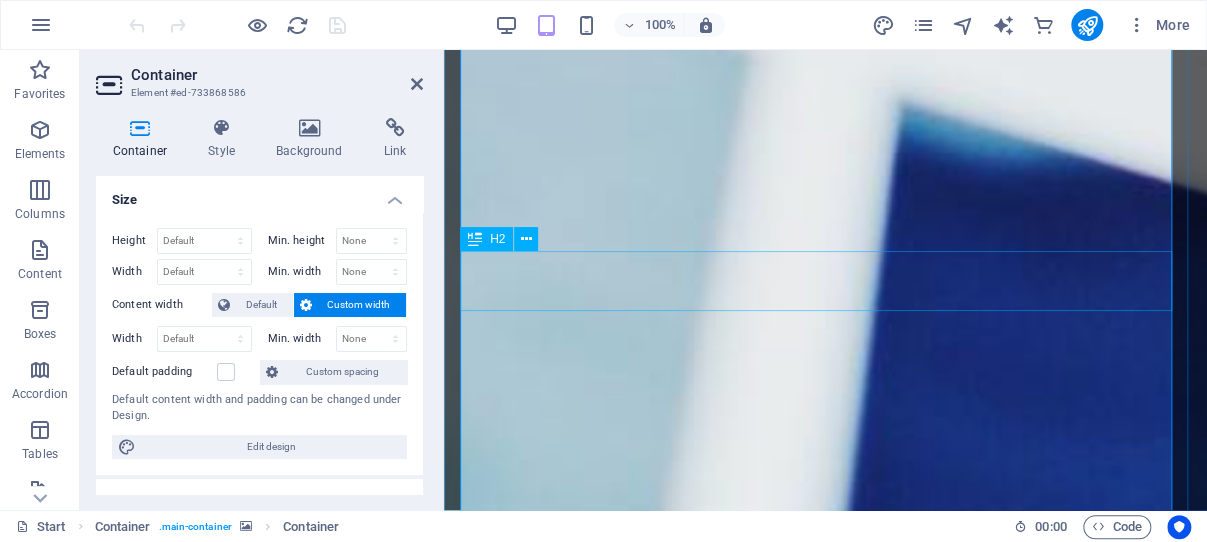 click on "Why not explore the rich world of Nigerian cuisine and beverages as well?" at bounding box center [825, 3552] 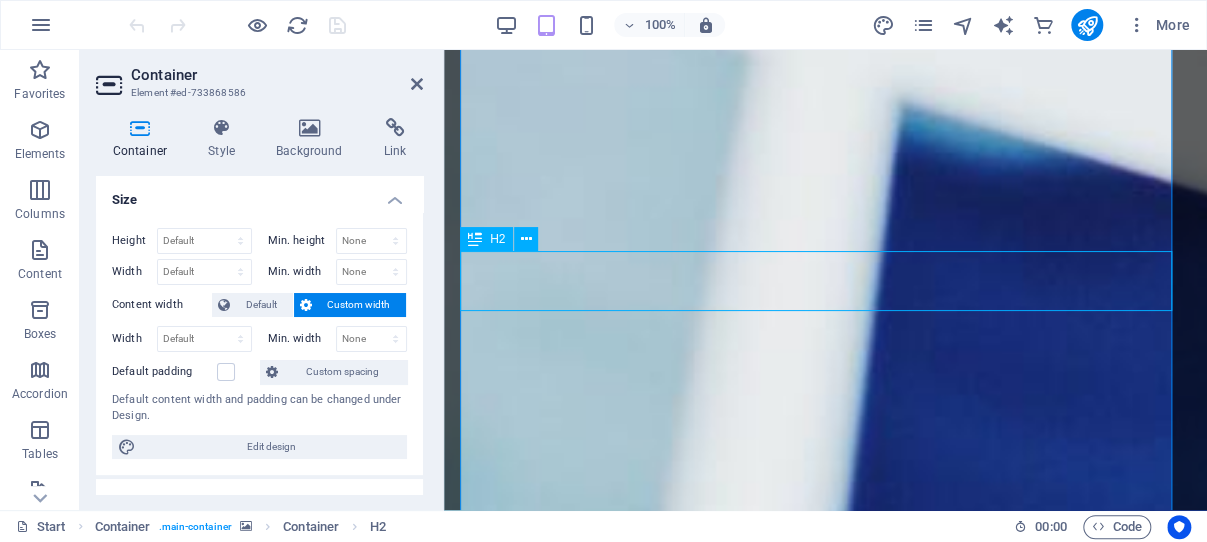 click on "Why not explore the rich world of Nigerian cuisine and beverages as well?" at bounding box center (825, 3552) 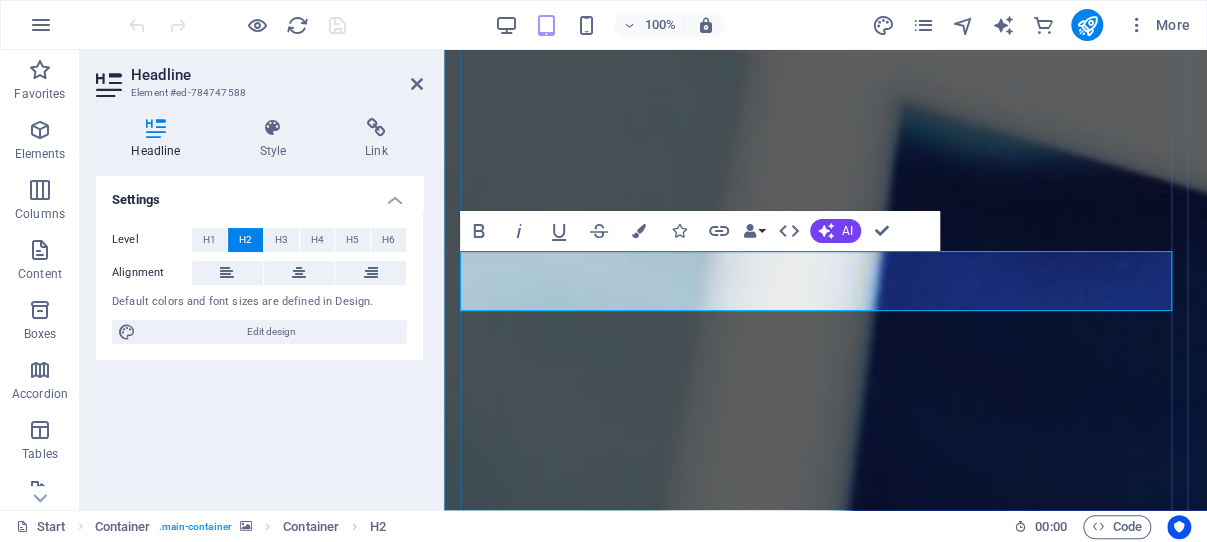 click on "Why not explore the rich world of Nigerian cuisine and beverages as well?" at bounding box center (825, 3552) 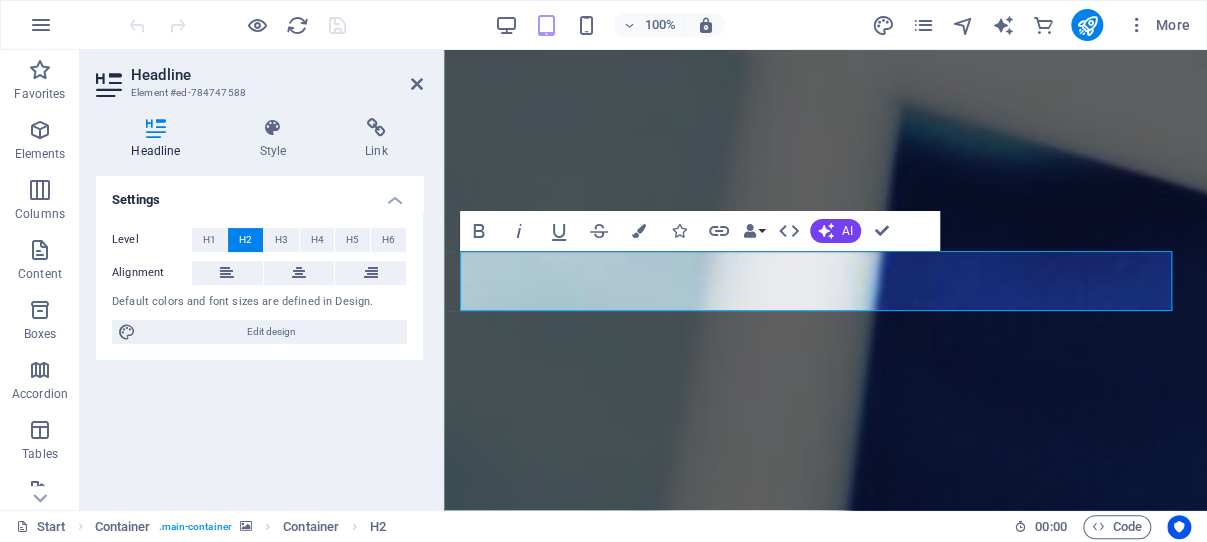 copy on "Nigerian cuisine and beverages" 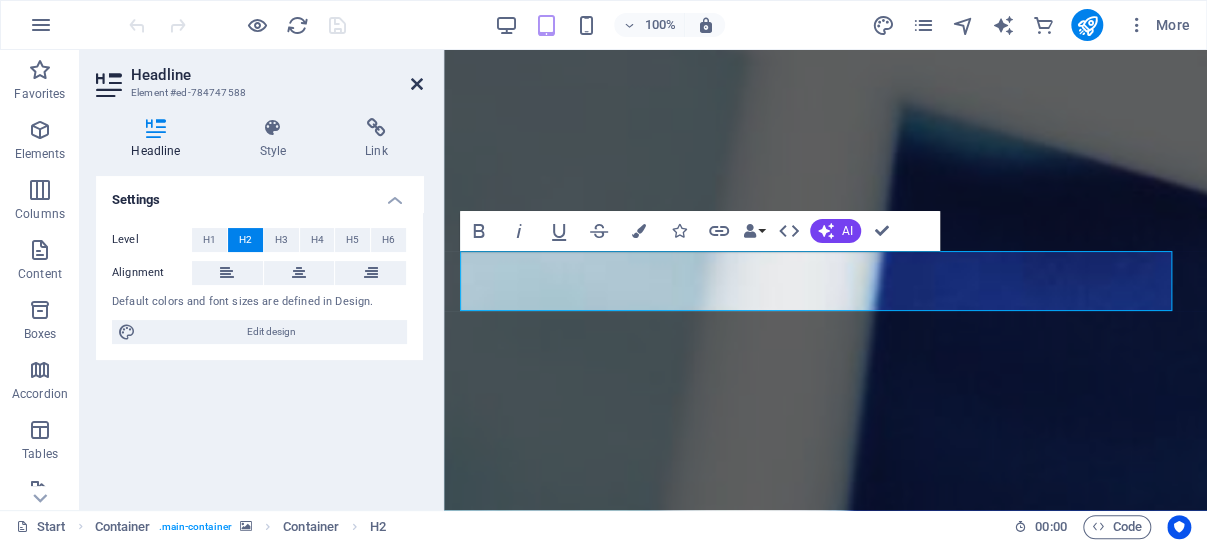 click at bounding box center (417, 84) 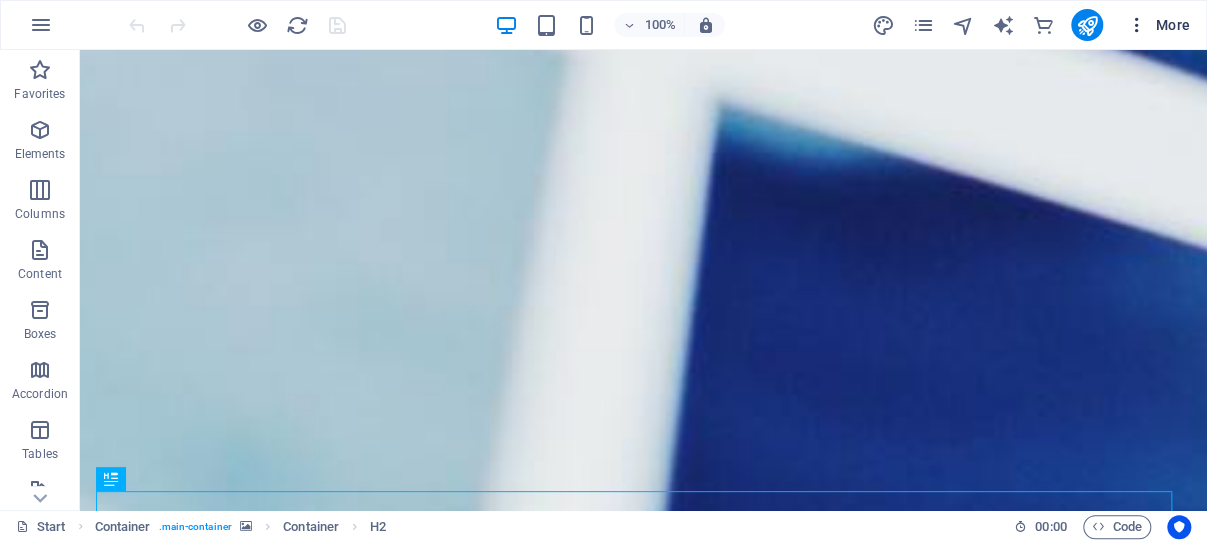 click at bounding box center (1137, 25) 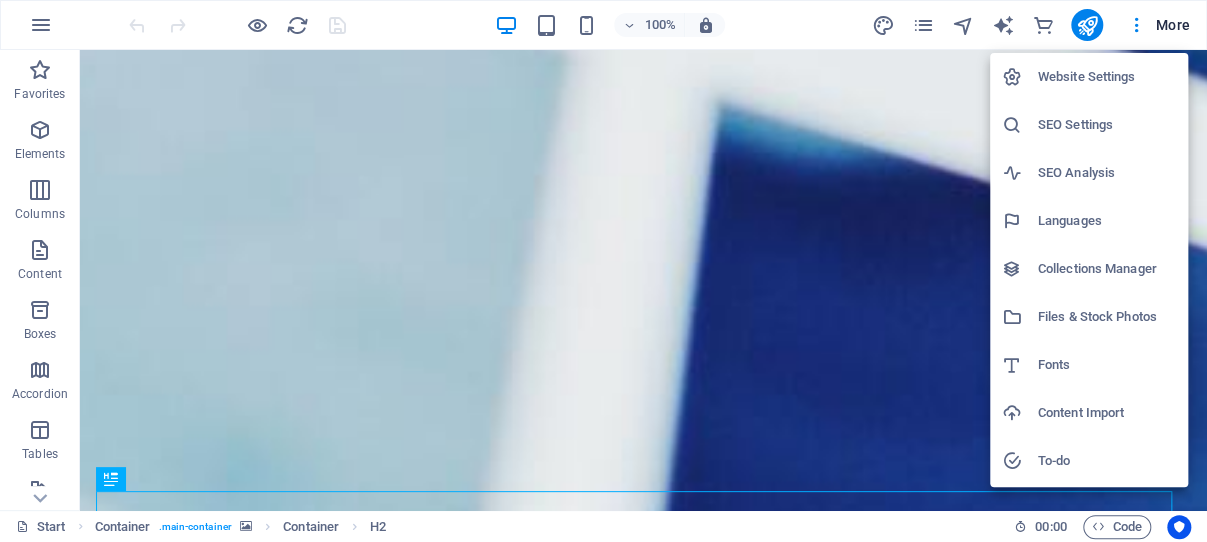 click on "Website Settings" at bounding box center (1107, 77) 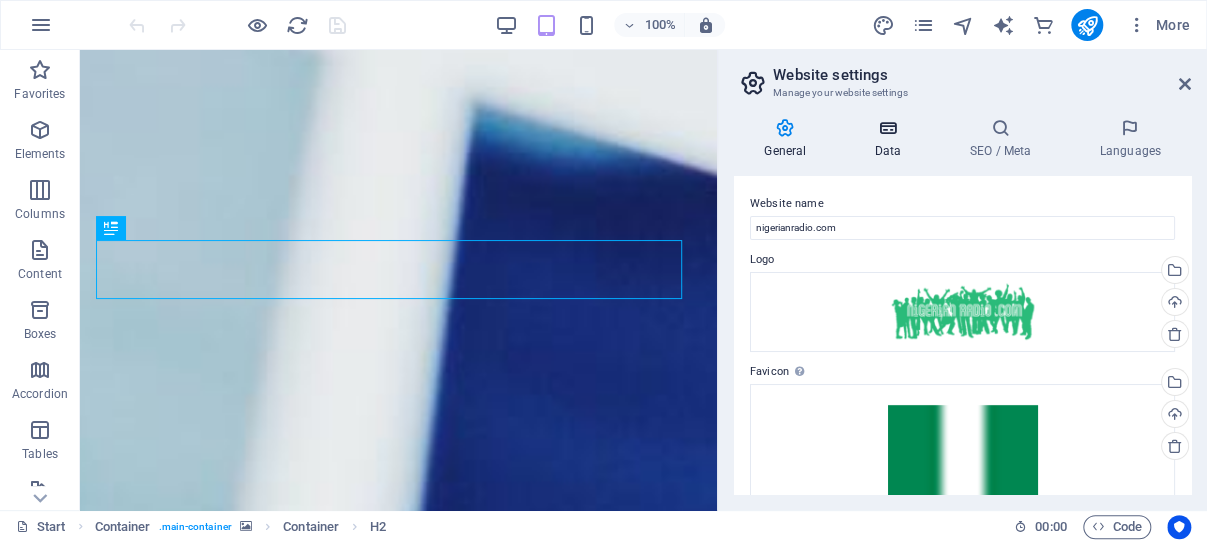 click at bounding box center [887, 128] 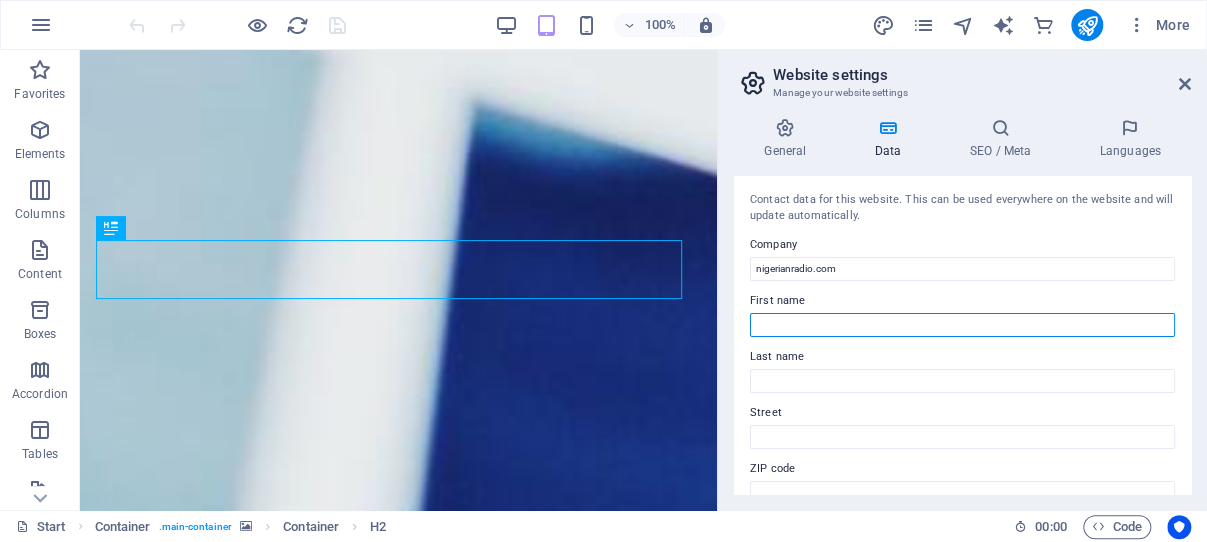 click on "First name" at bounding box center (962, 325) 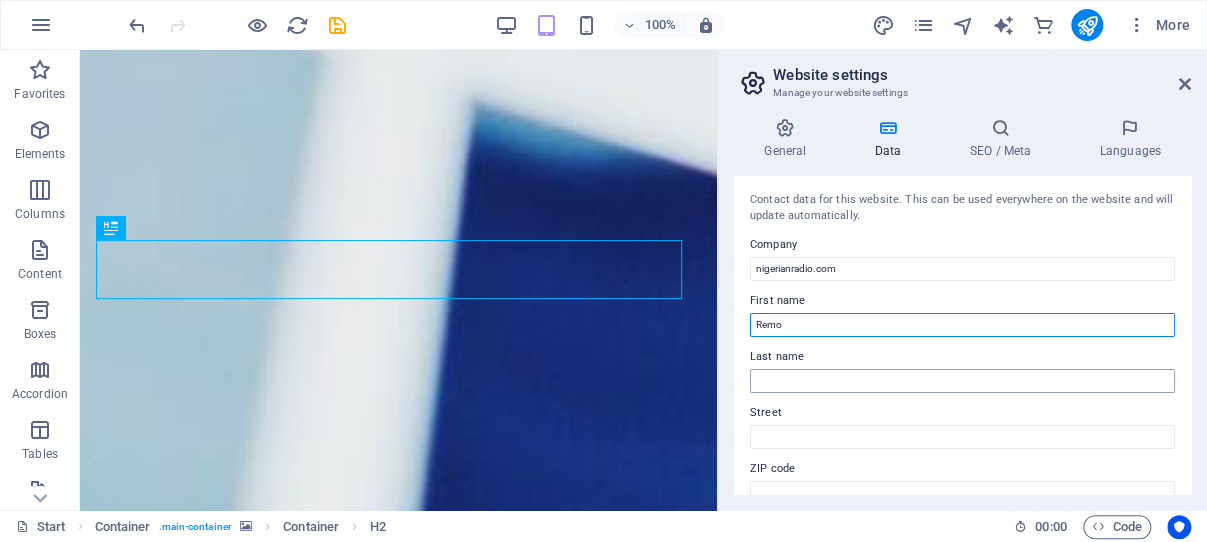 type on "Remo" 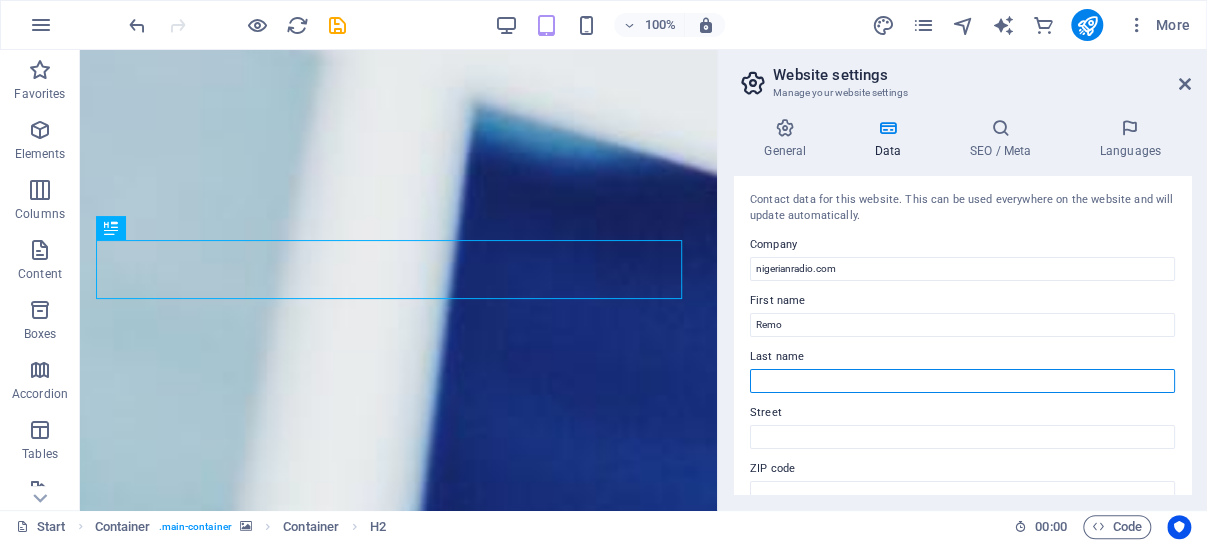 click on "Last name" at bounding box center [962, 381] 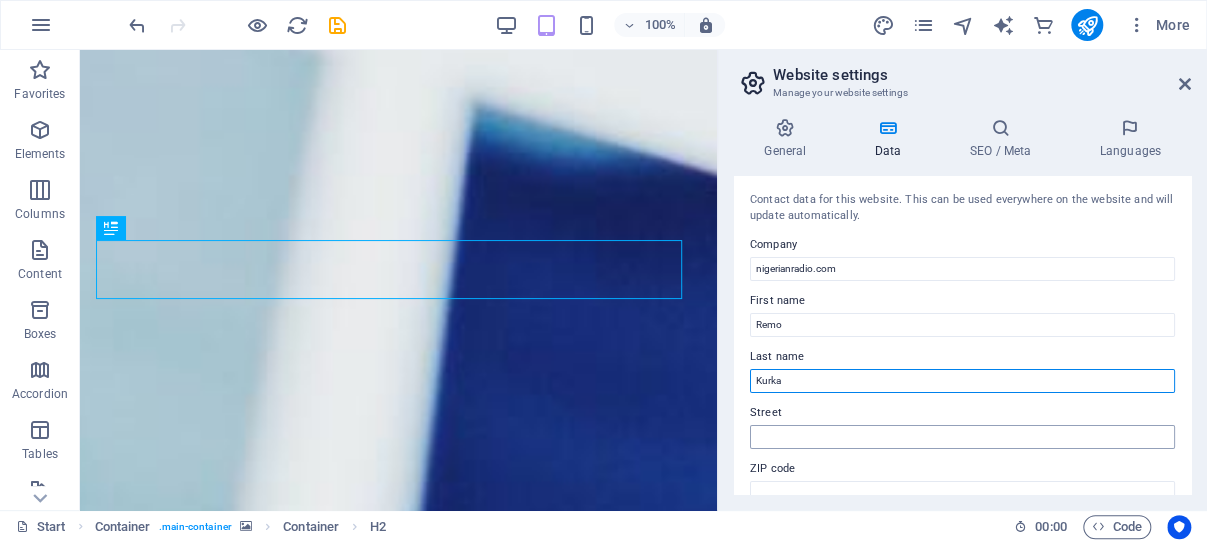 type on "Kurka" 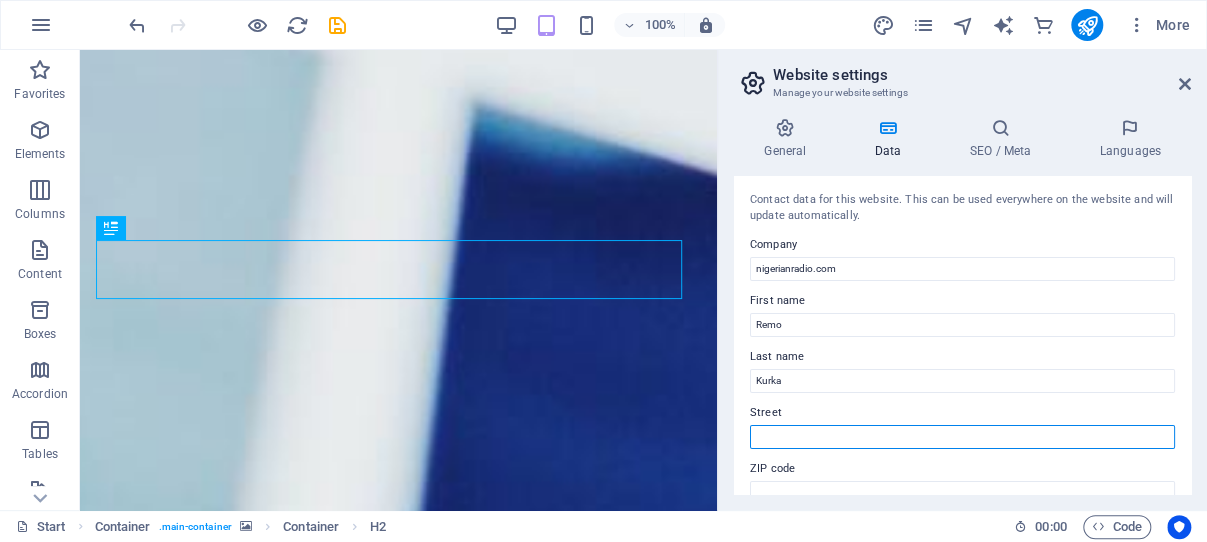 click on "Street" at bounding box center (962, 437) 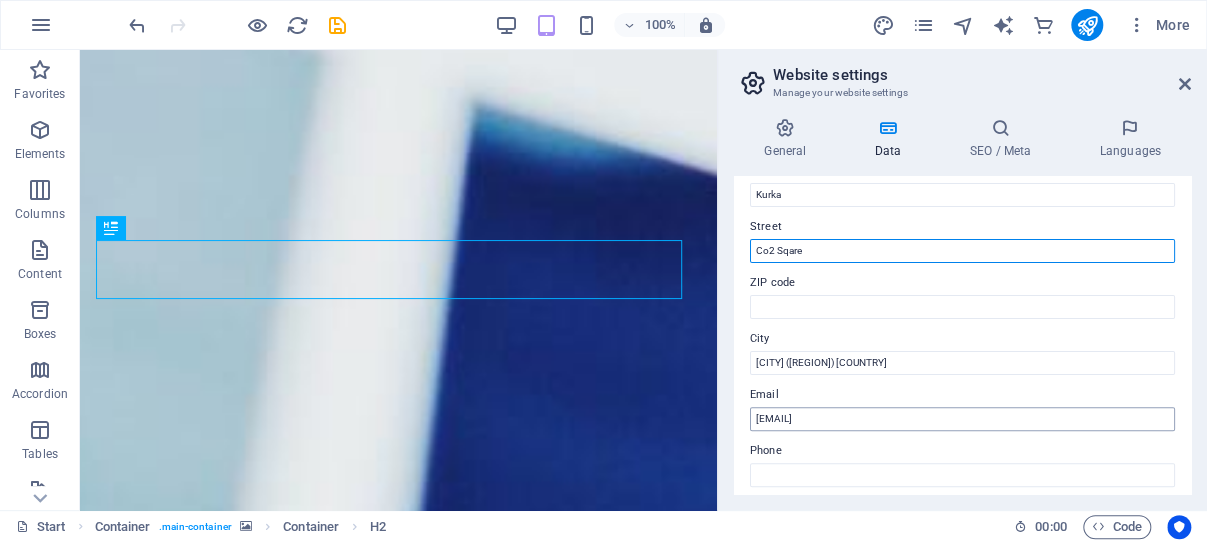 scroll, scrollTop: 191, scrollLeft: 0, axis: vertical 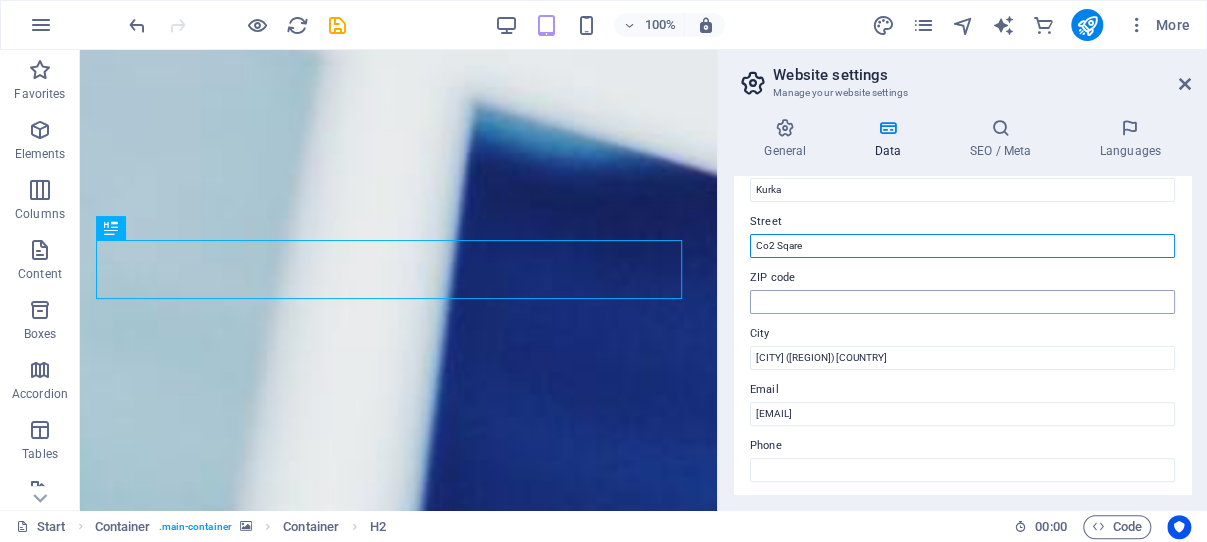 type on "Co2 Sqare" 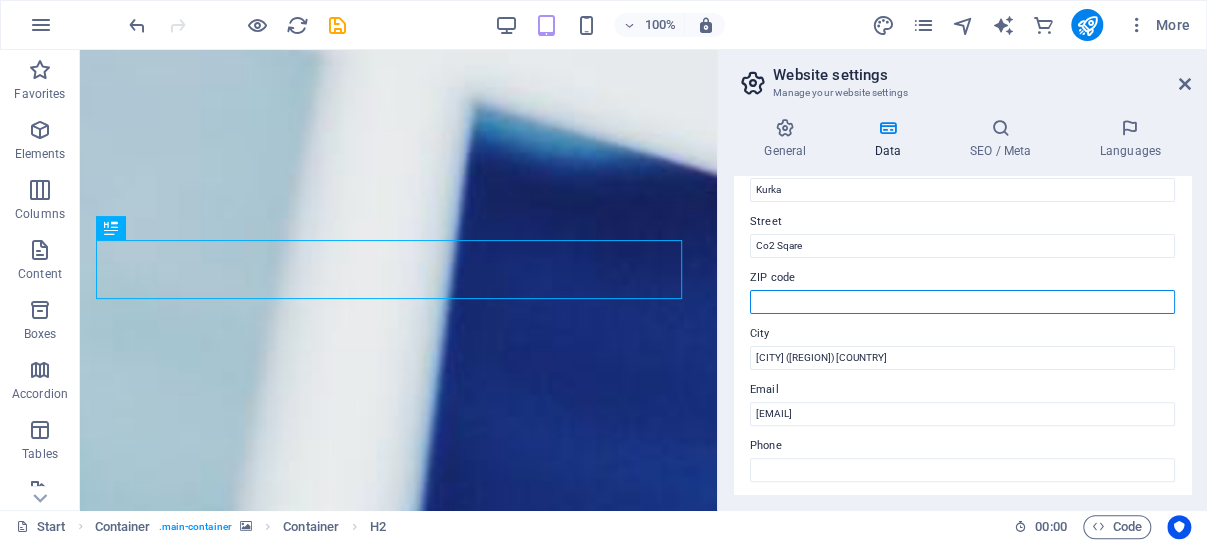 click on "ZIP code" at bounding box center (962, 302) 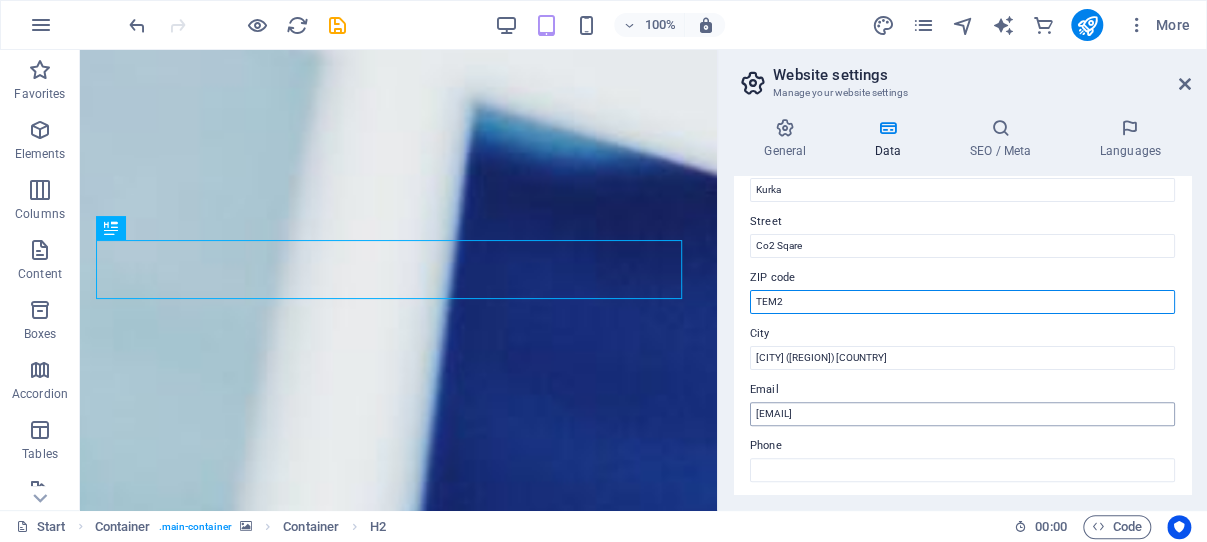 type on "TEM2" 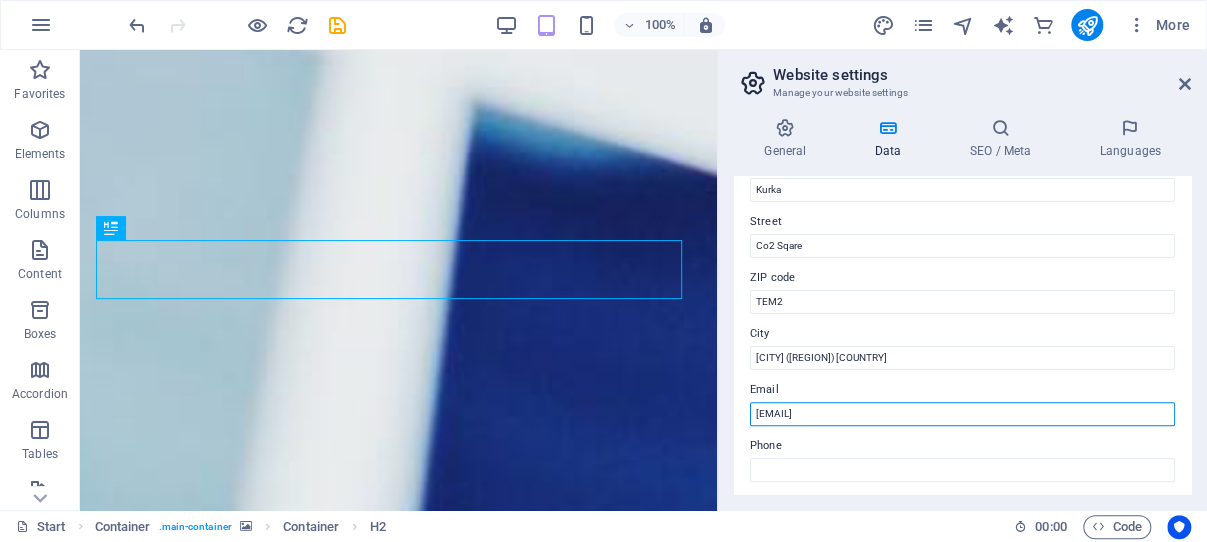 drag, startPoint x: 999, startPoint y: 413, endPoint x: 750, endPoint y: 413, distance: 249 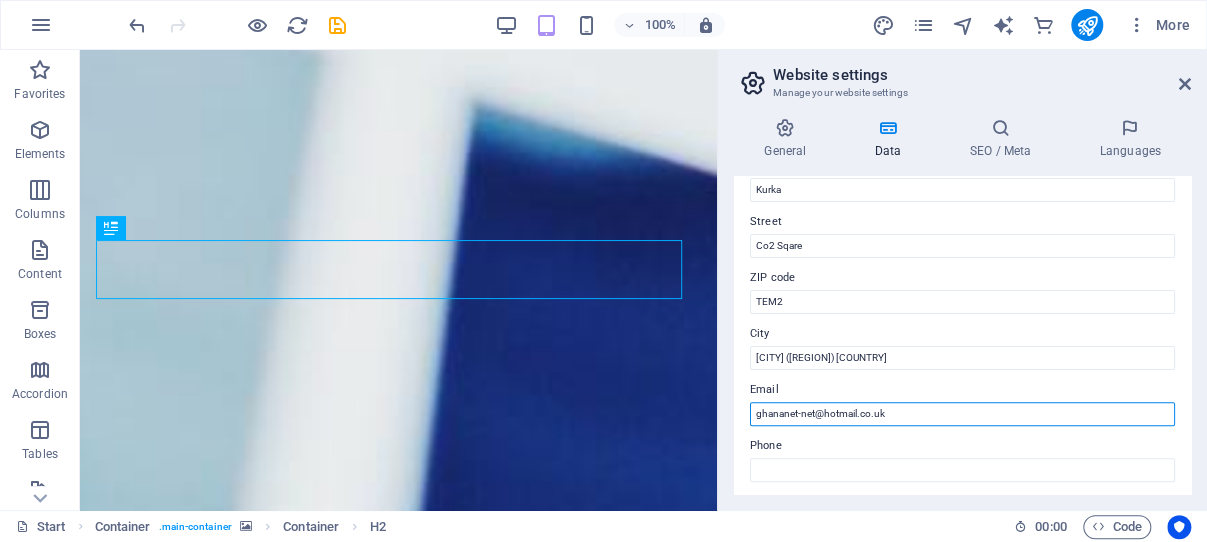 scroll, scrollTop: 286, scrollLeft: 0, axis: vertical 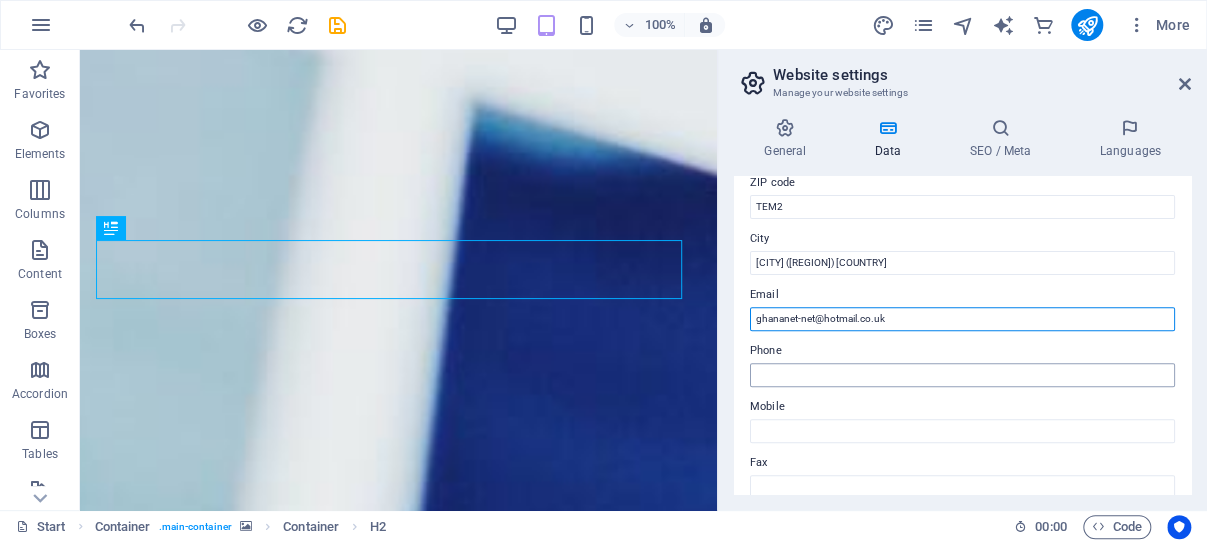 type on "ghananet-net@hotmail.co.uk" 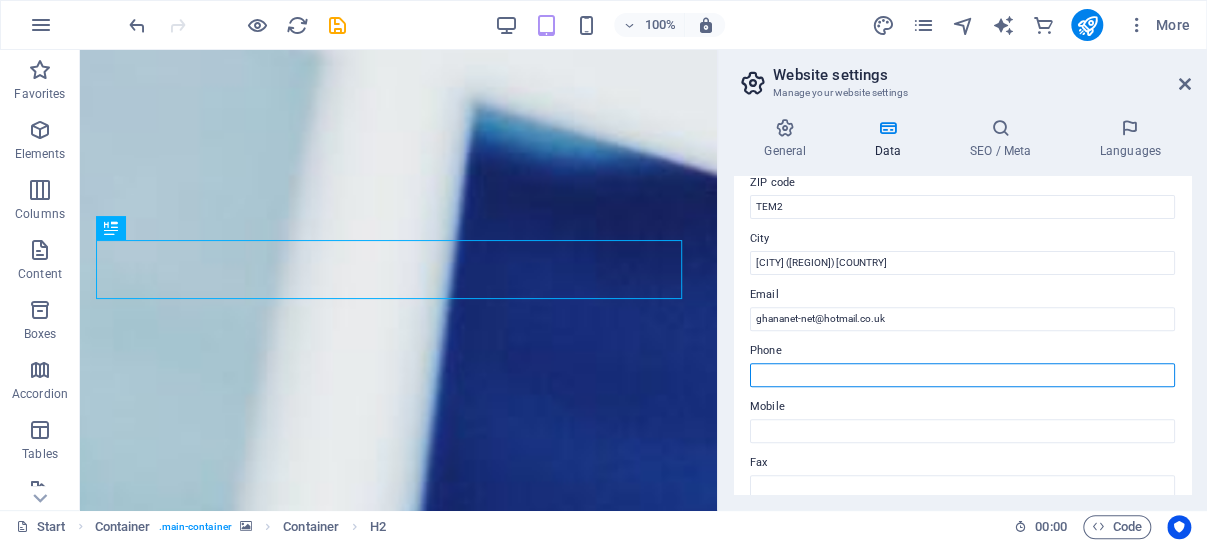 click on "Phone" at bounding box center (962, 375) 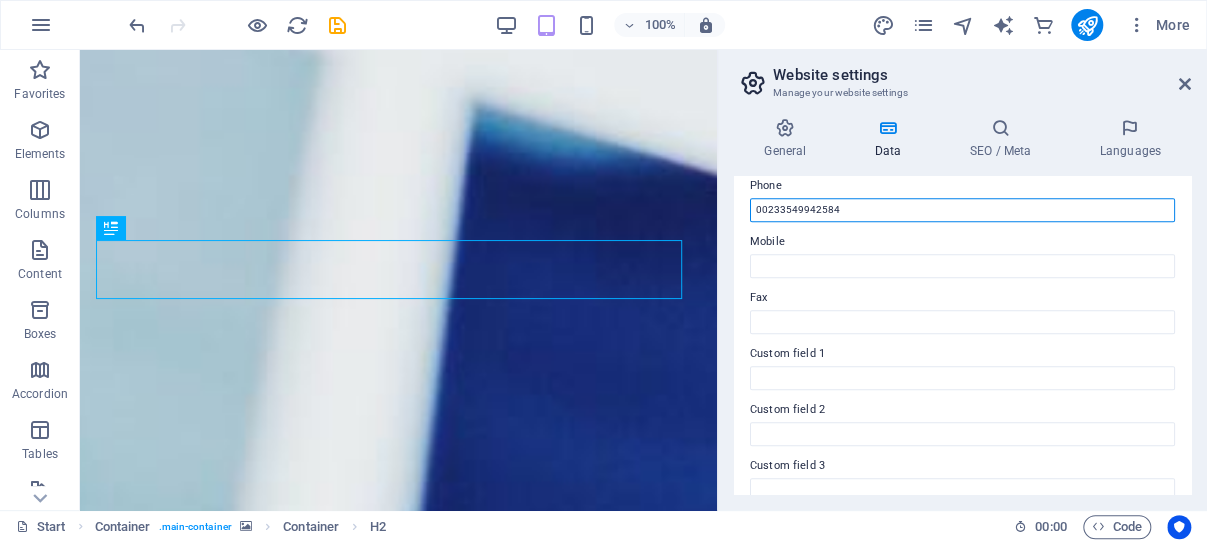 scroll, scrollTop: 477, scrollLeft: 0, axis: vertical 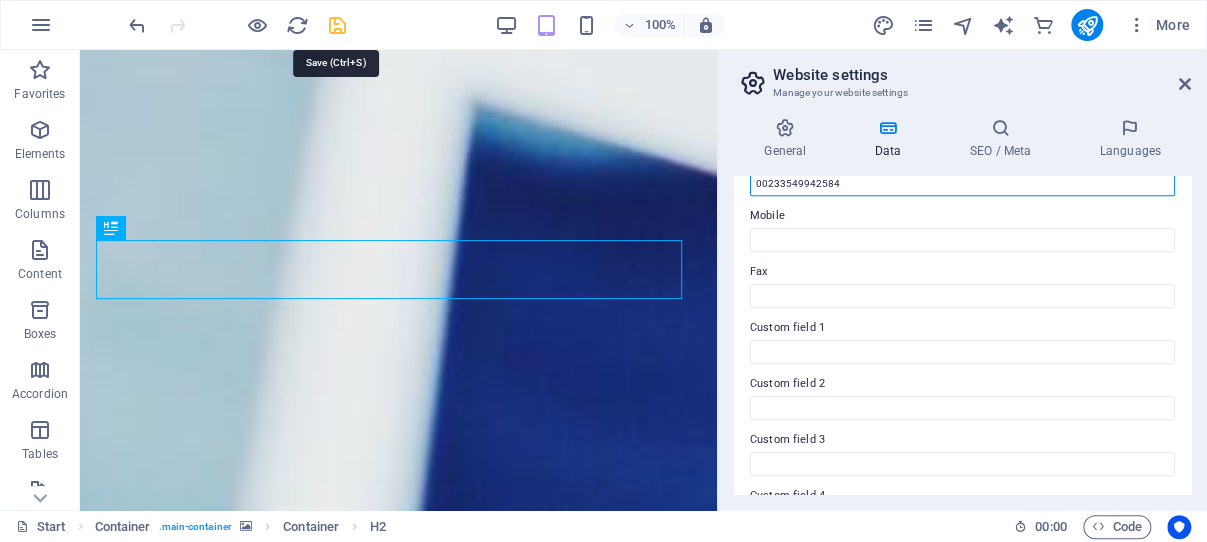 type on "00233549942584" 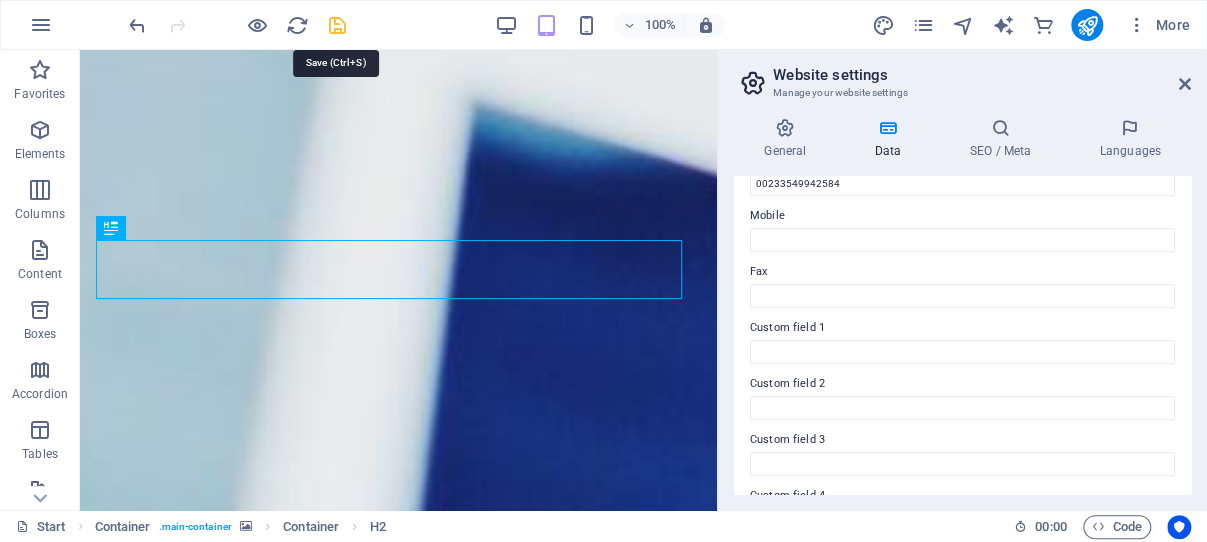 click at bounding box center [337, 25] 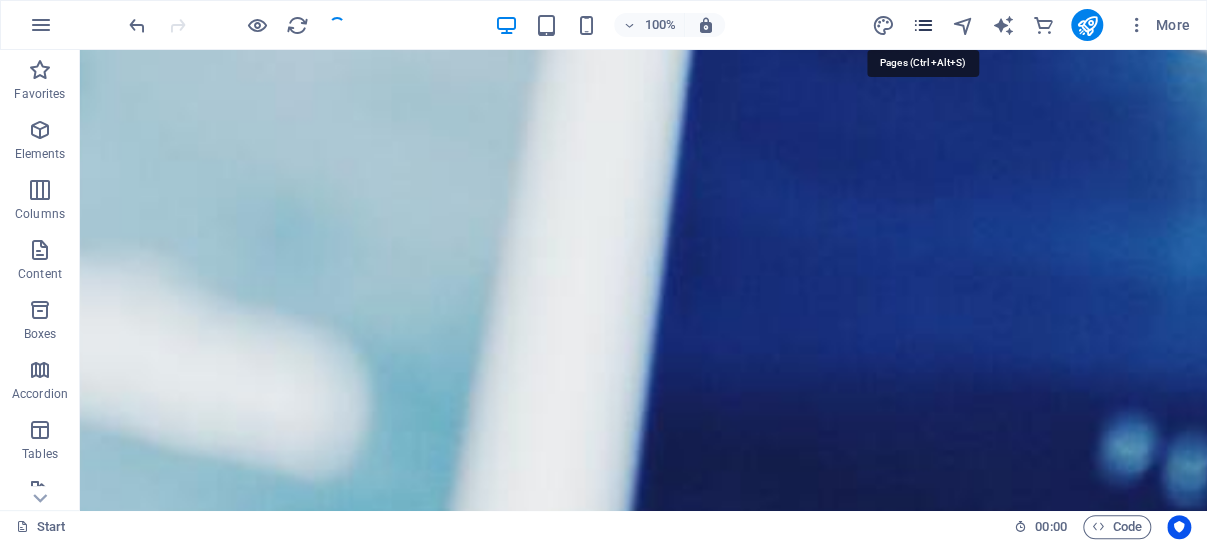 click at bounding box center [922, 25] 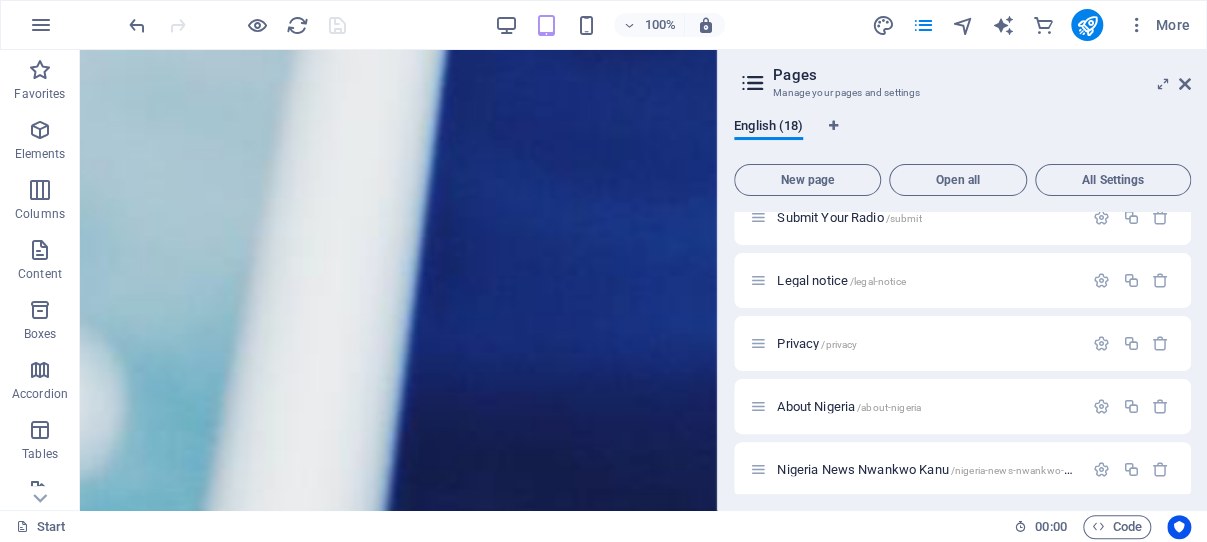 scroll, scrollTop: 852, scrollLeft: 0, axis: vertical 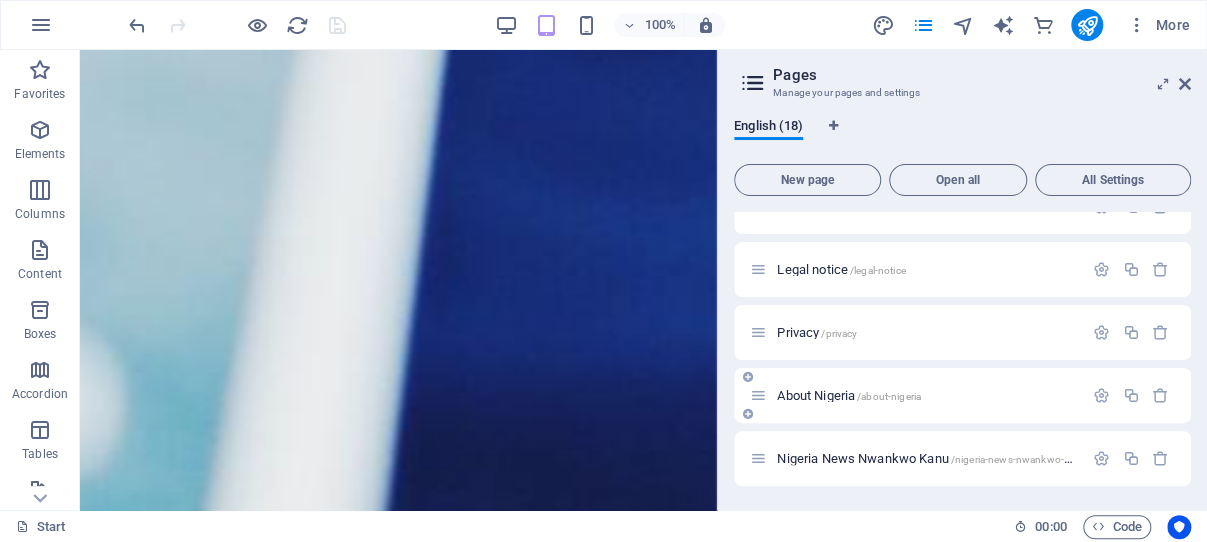 click on "About Nigeria /about-nigeria" at bounding box center [927, 395] 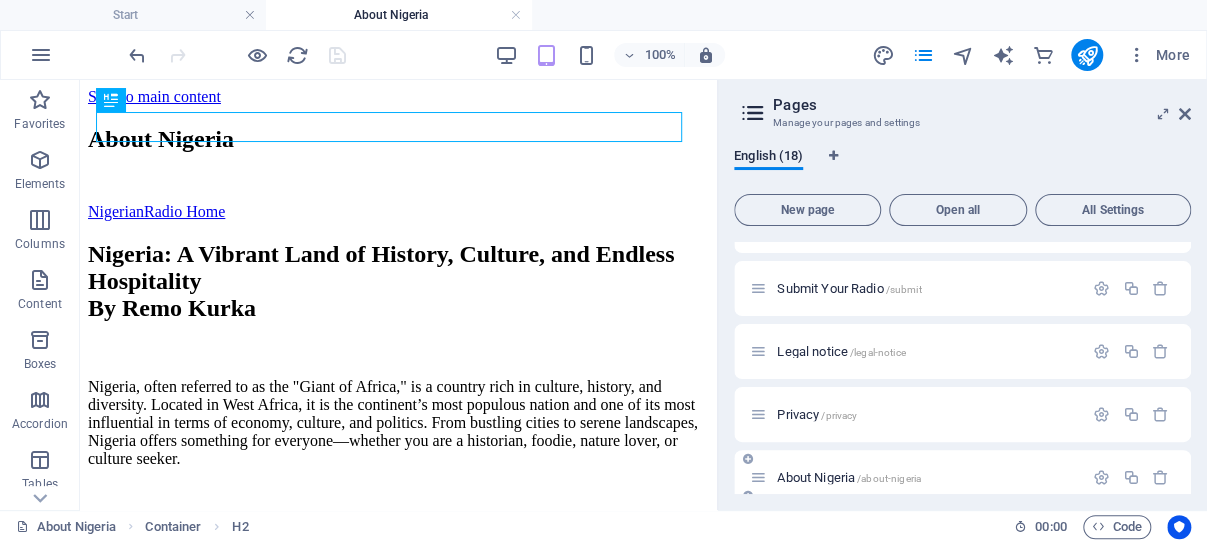 scroll, scrollTop: 0, scrollLeft: 0, axis: both 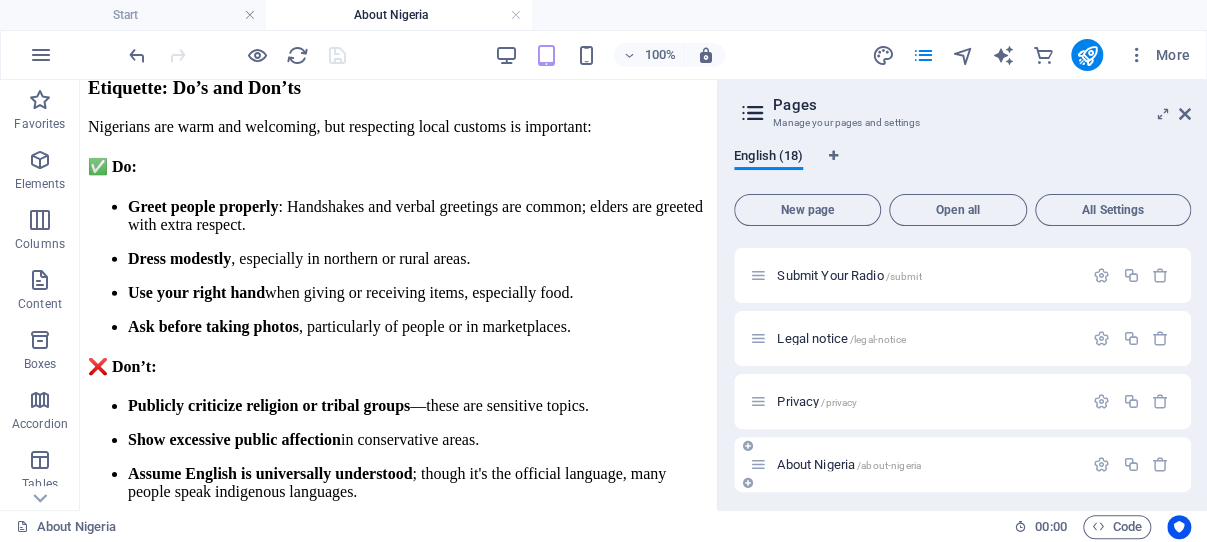 click on "/about-nigeria" at bounding box center [889, 465] 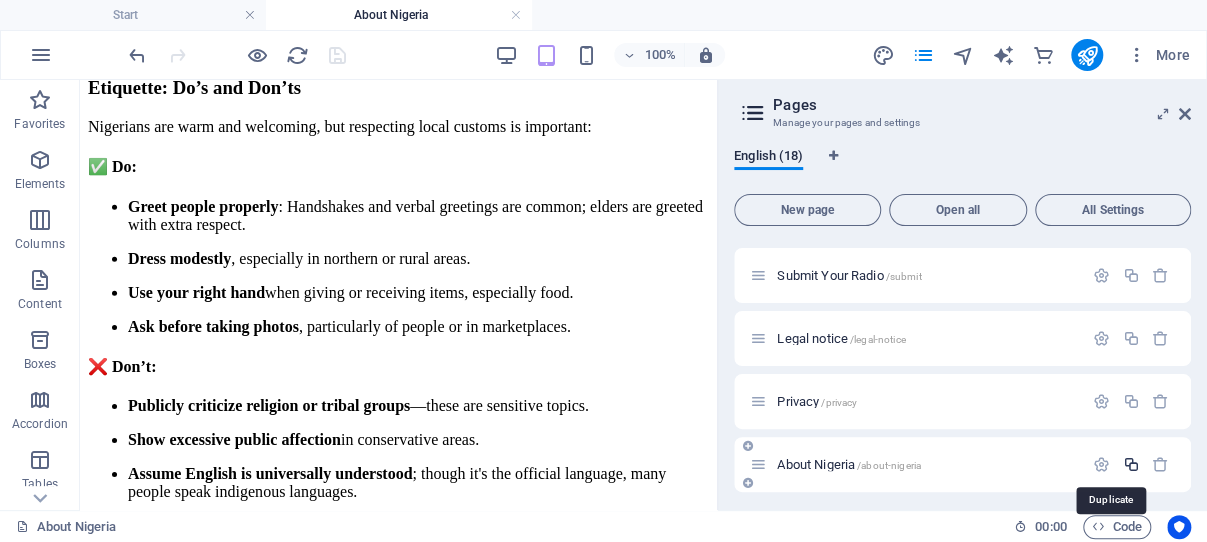 click at bounding box center [1130, 464] 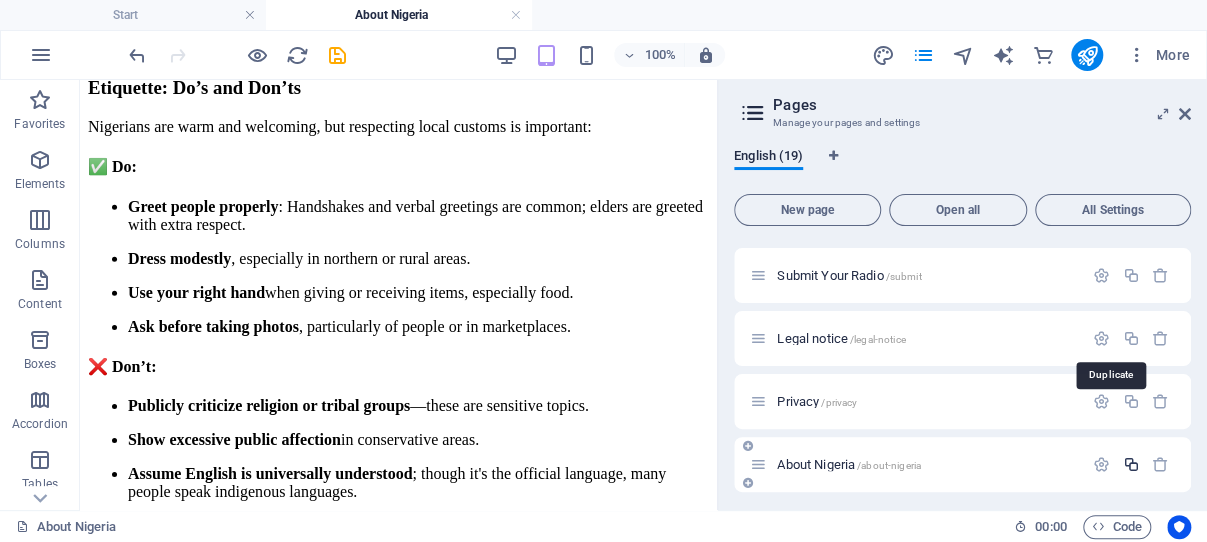 scroll, scrollTop: 938, scrollLeft: 0, axis: vertical 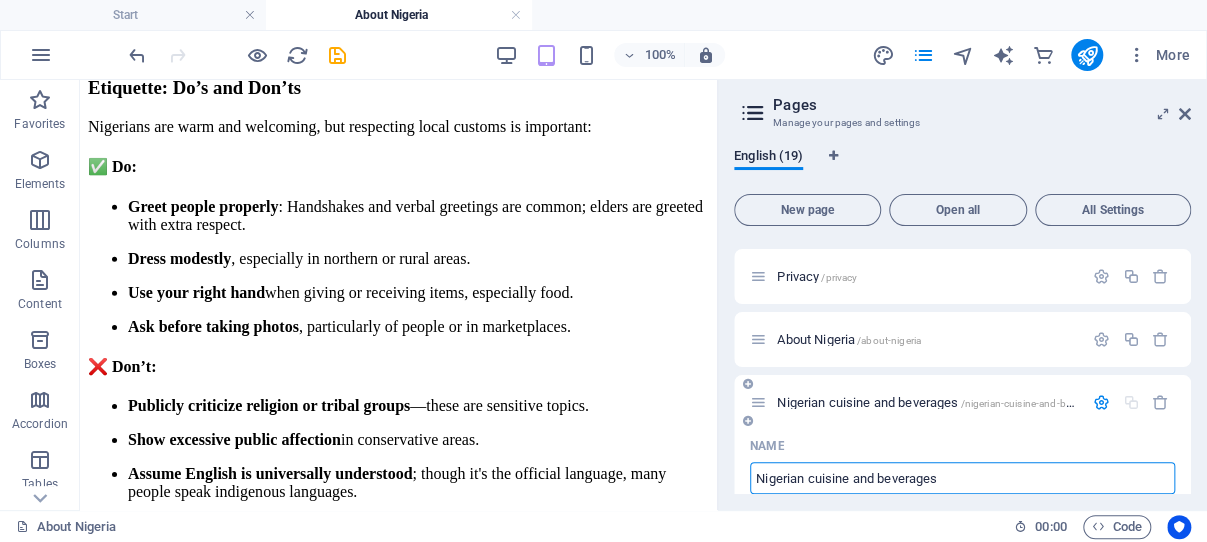 type on "Nigerian cuisine and beverages" 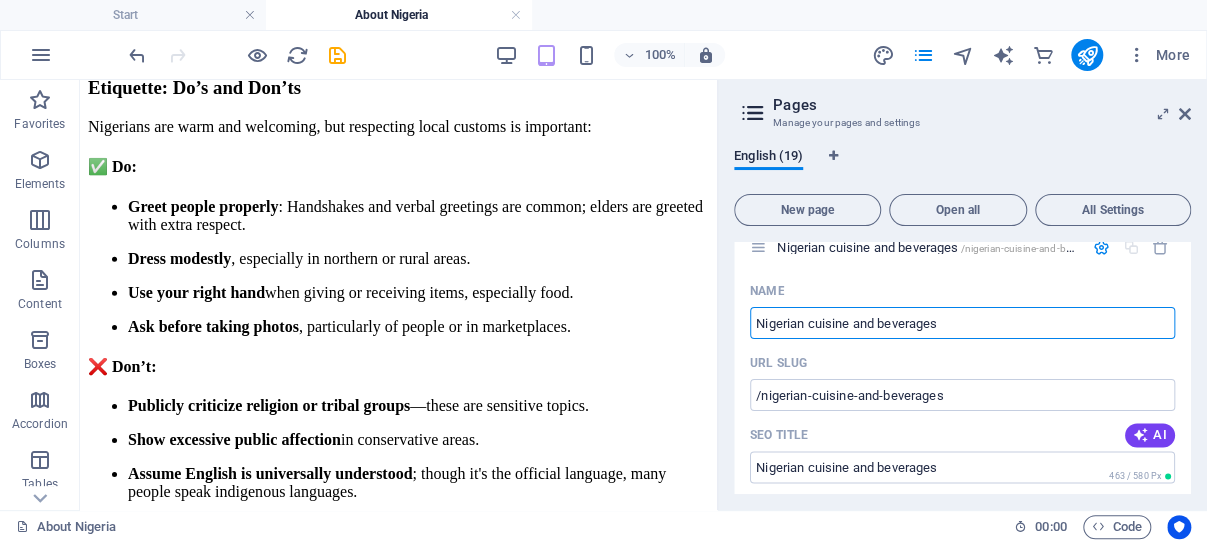 scroll, scrollTop: 1101, scrollLeft: 0, axis: vertical 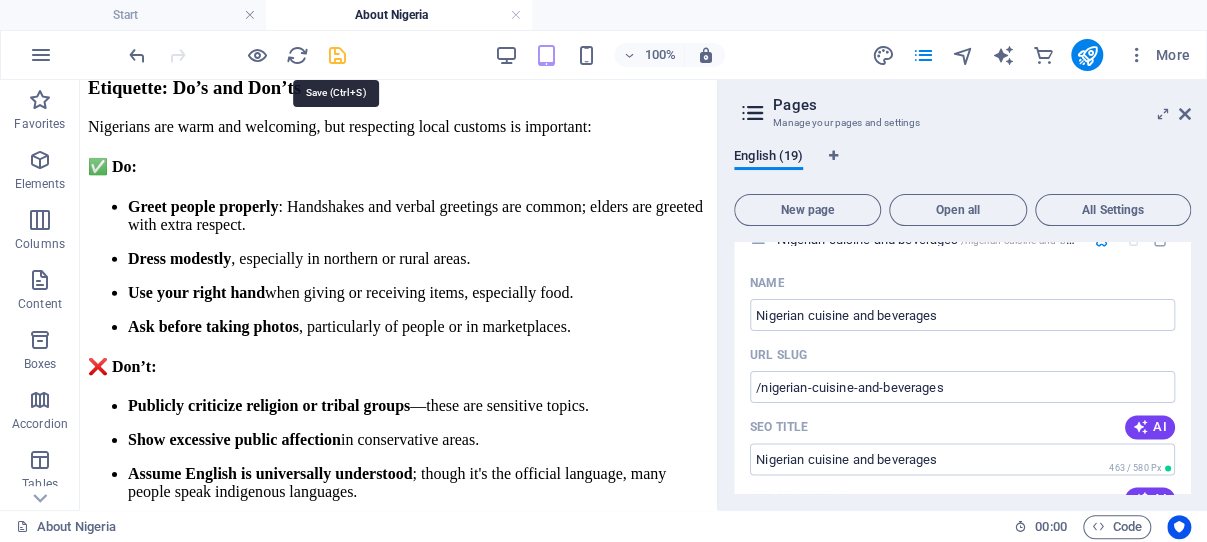 click at bounding box center (337, 55) 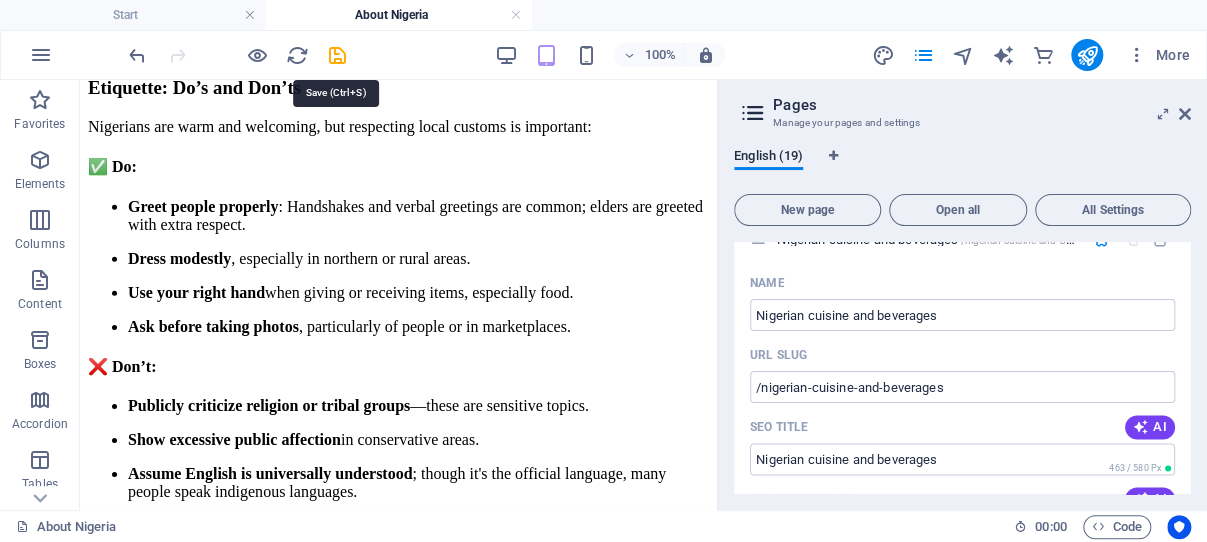 scroll, scrollTop: 2415, scrollLeft: 0, axis: vertical 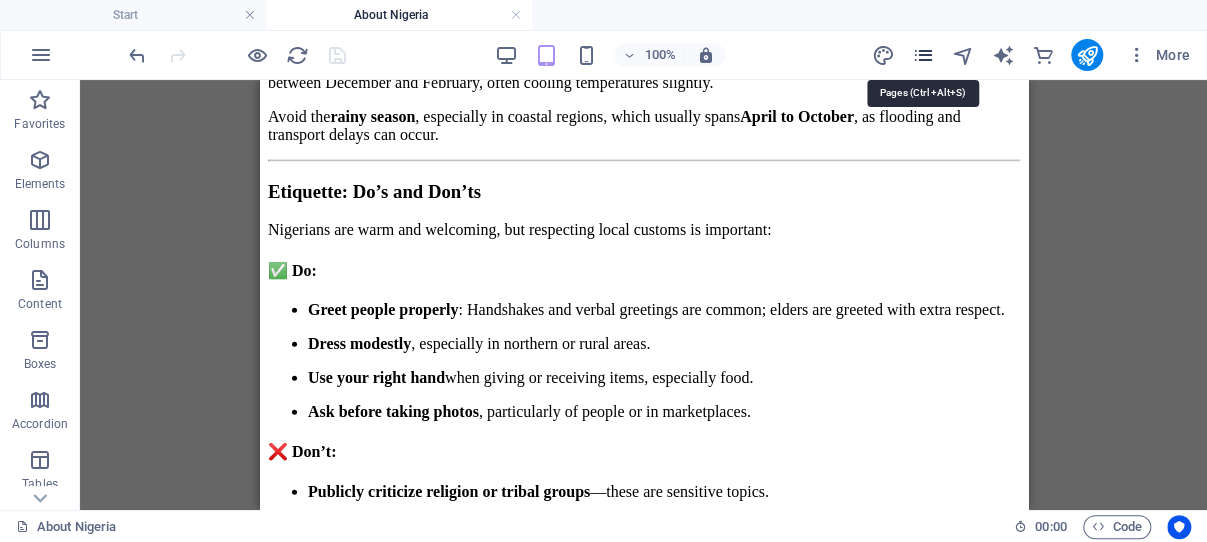 click at bounding box center (922, 55) 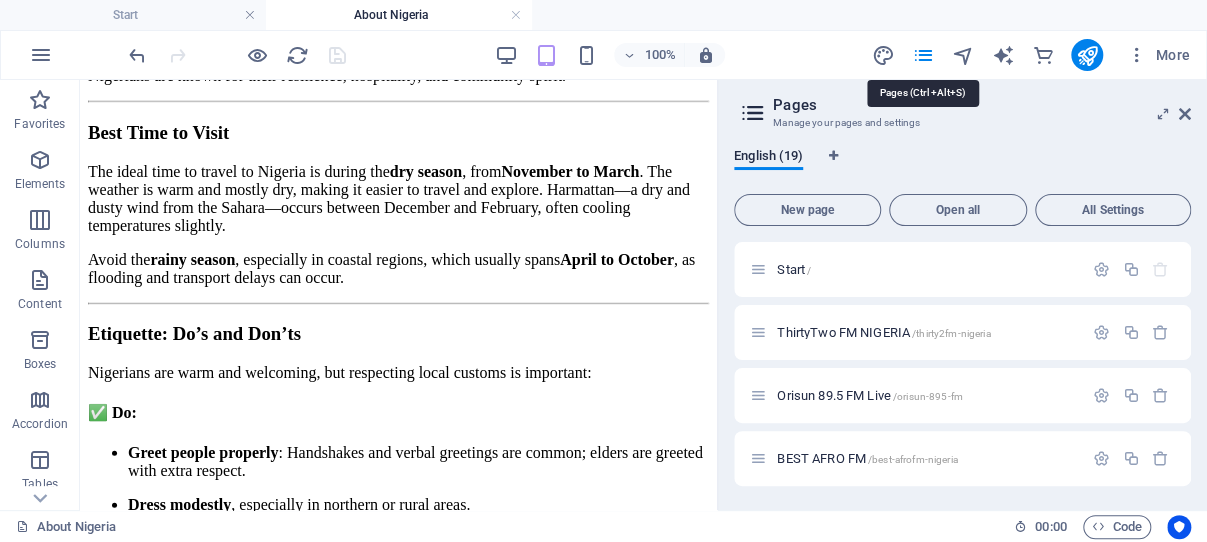 scroll, scrollTop: 2661, scrollLeft: 0, axis: vertical 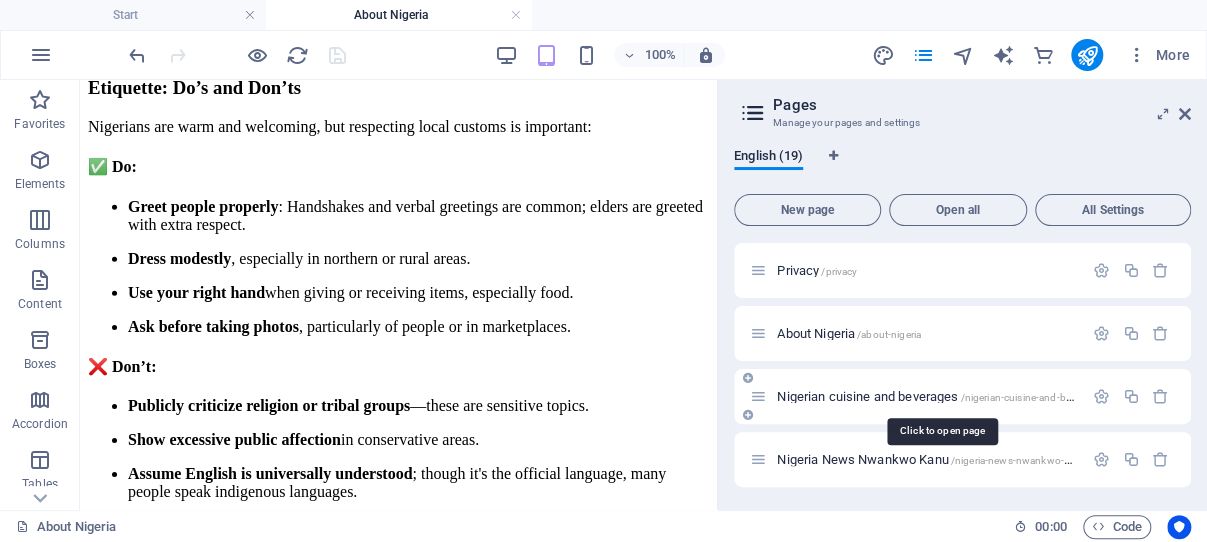 click on "Nigerian cuisine and beverages /[PAGE_NAME]" at bounding box center (941, 396) 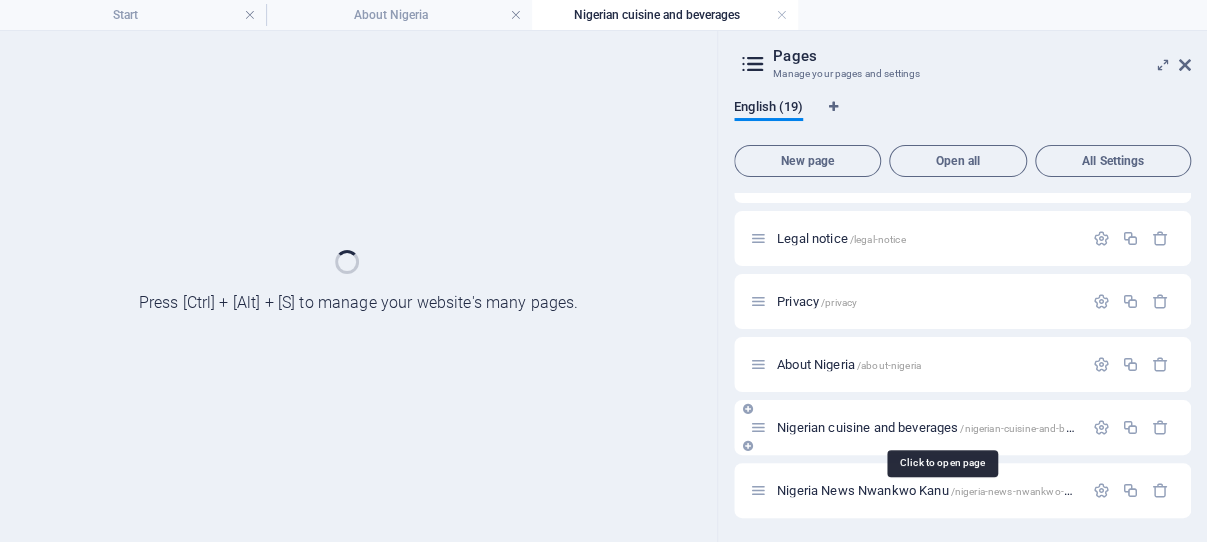 scroll, scrollTop: 863, scrollLeft: 0, axis: vertical 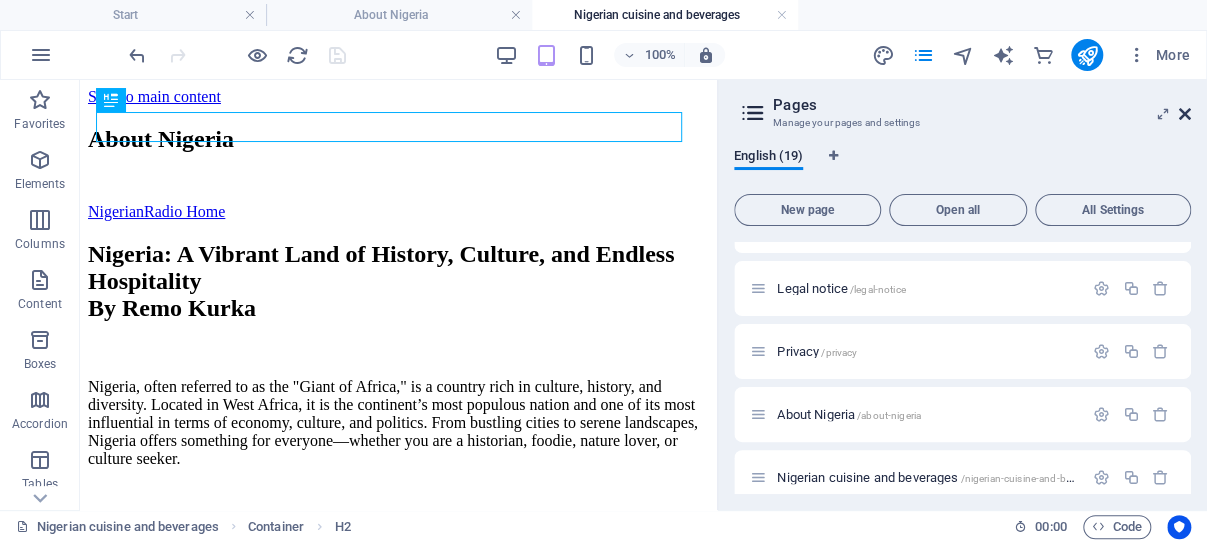 click at bounding box center [1185, 114] 